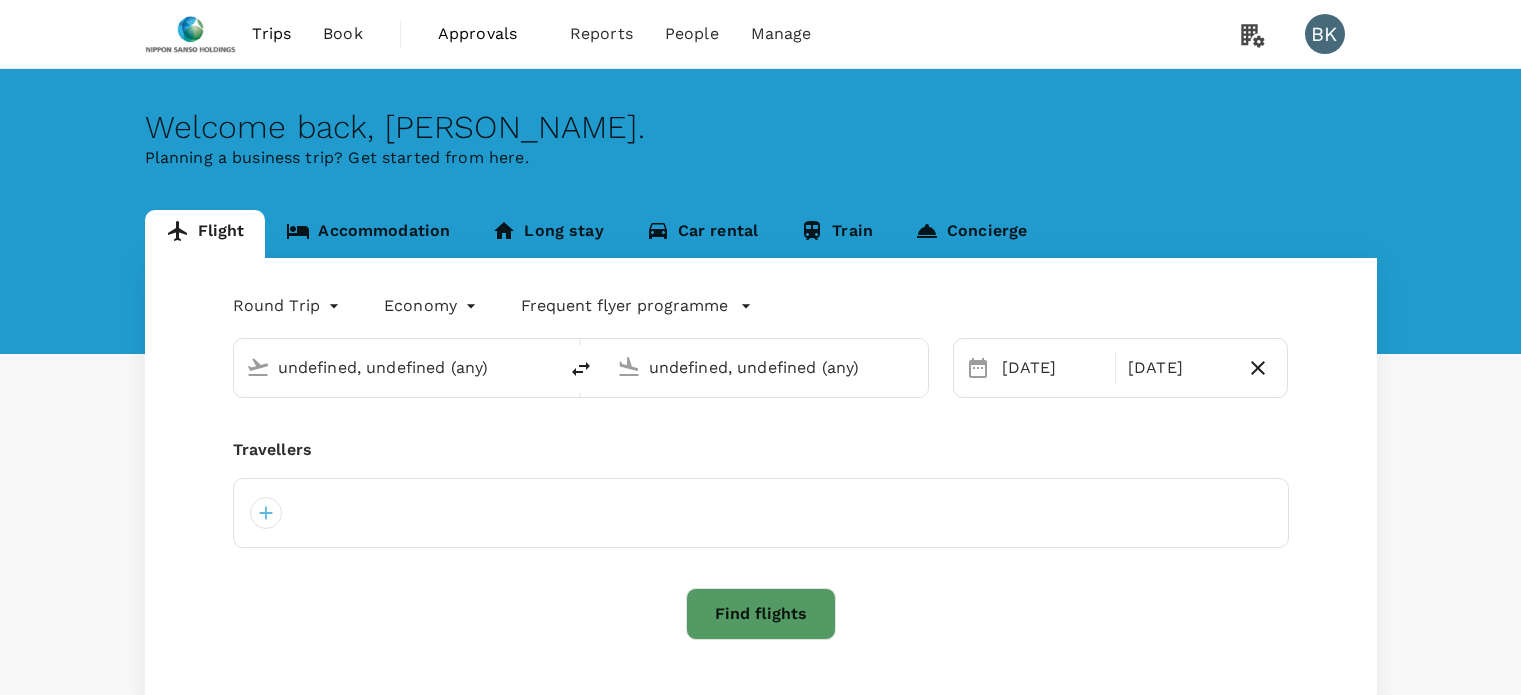 type on "[GEOGRAPHIC_DATA], [GEOGRAPHIC_DATA] (any)" 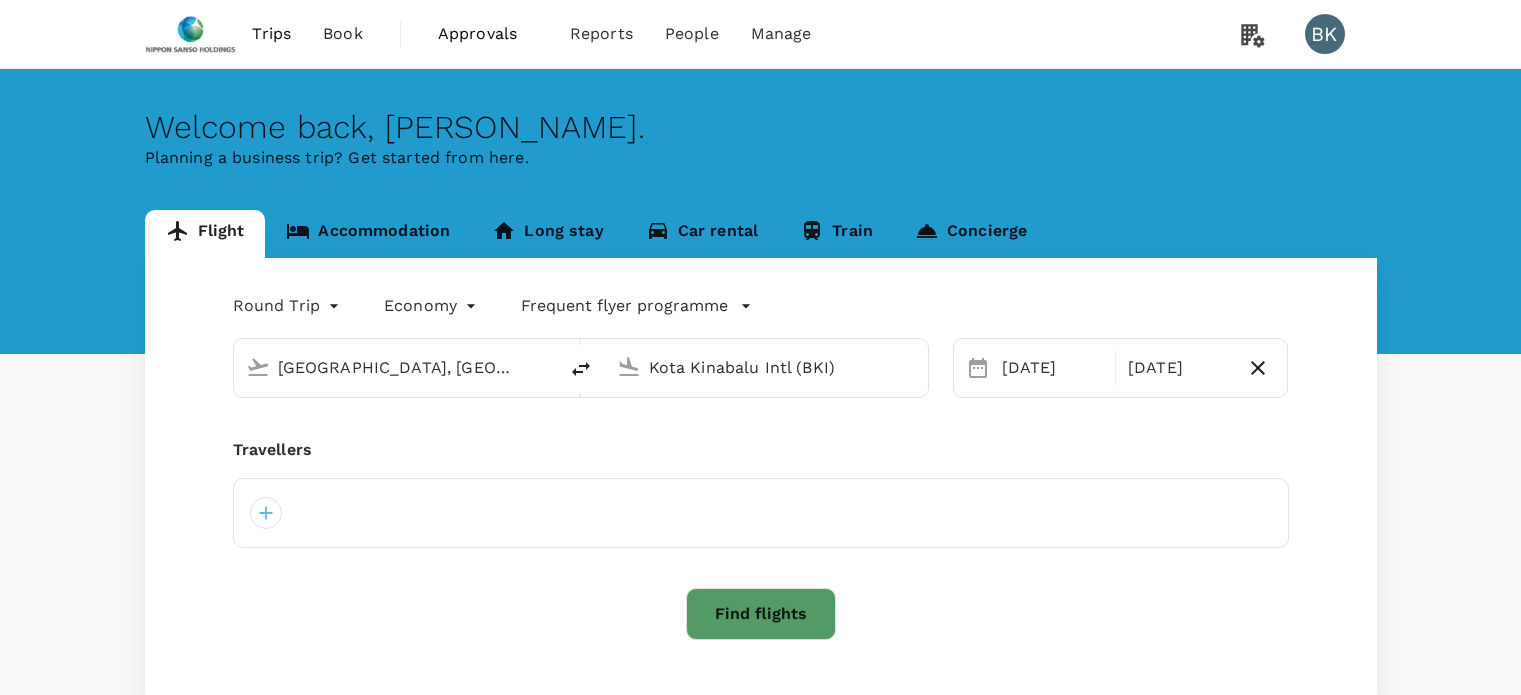 type 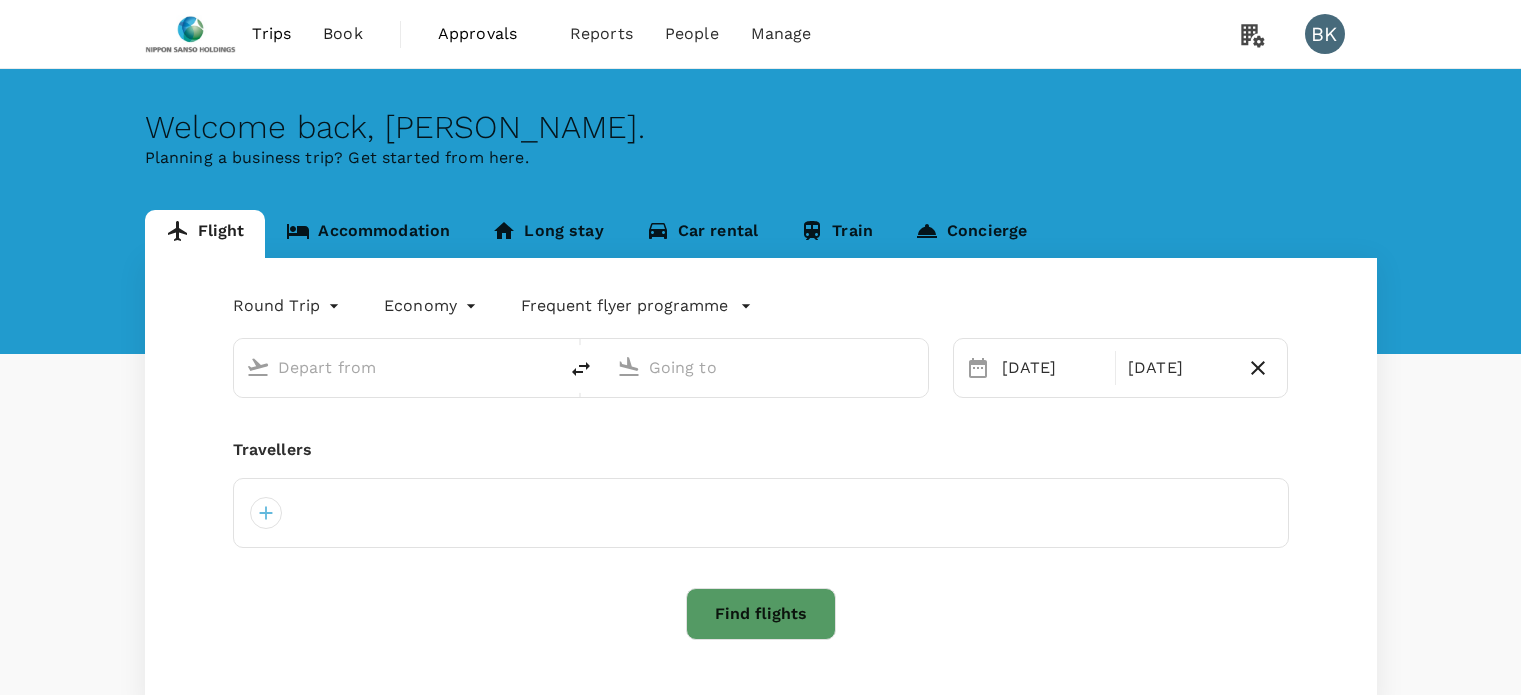 scroll, scrollTop: 0, scrollLeft: 0, axis: both 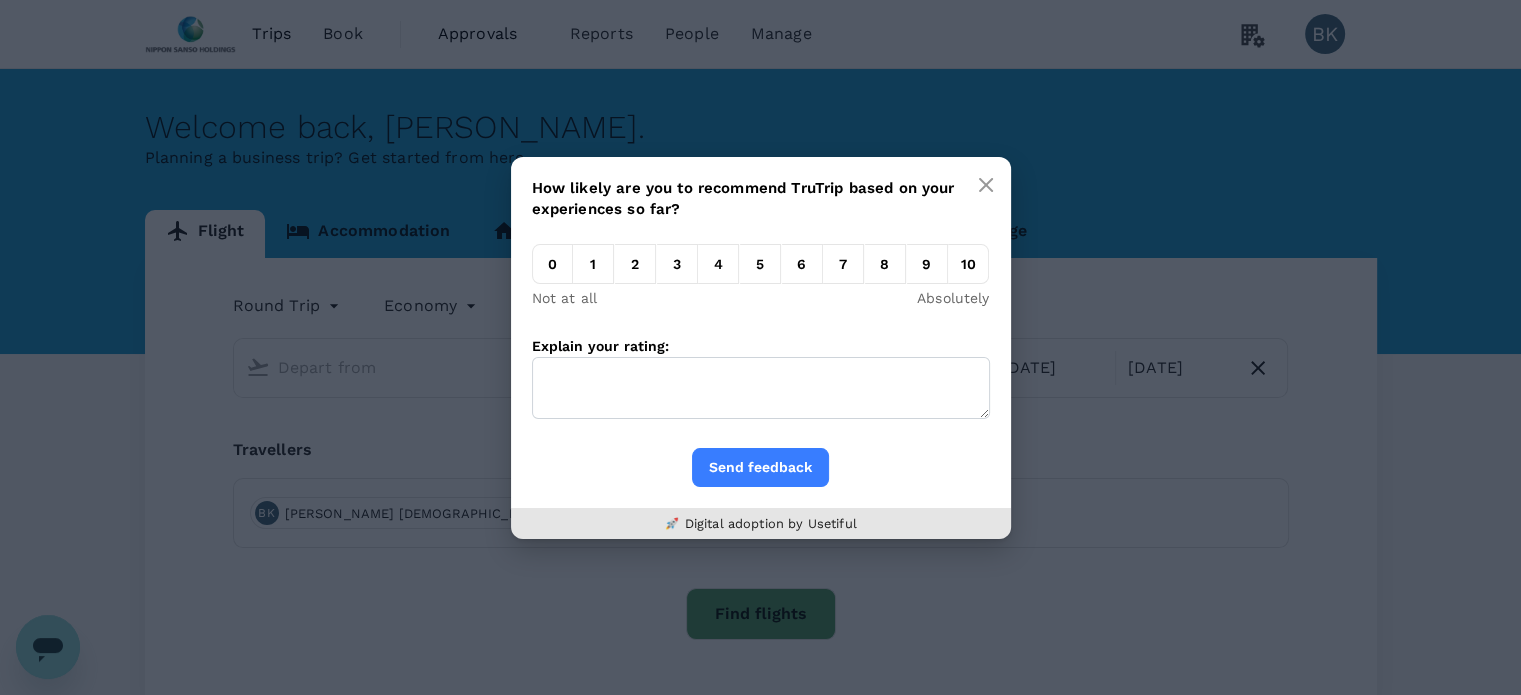 type on "[GEOGRAPHIC_DATA], [GEOGRAPHIC_DATA] (any)" 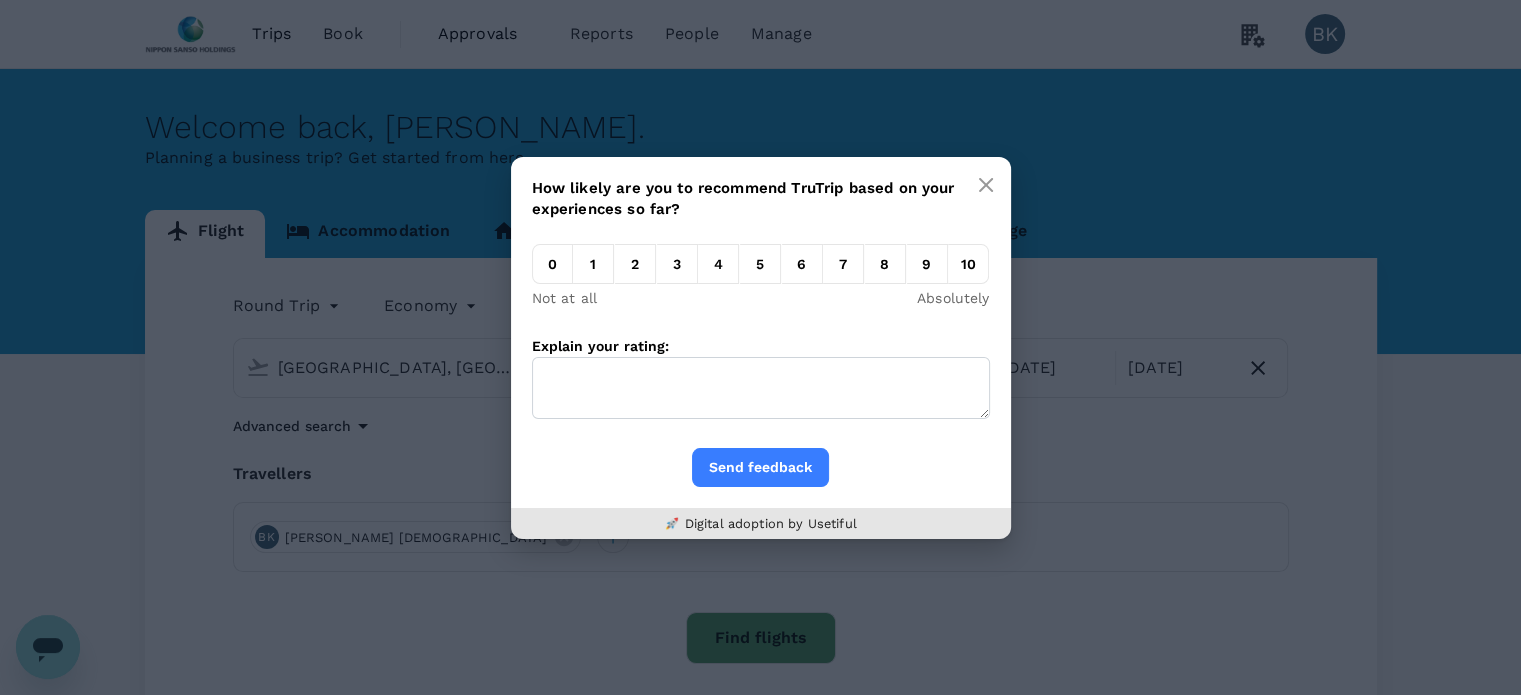 type 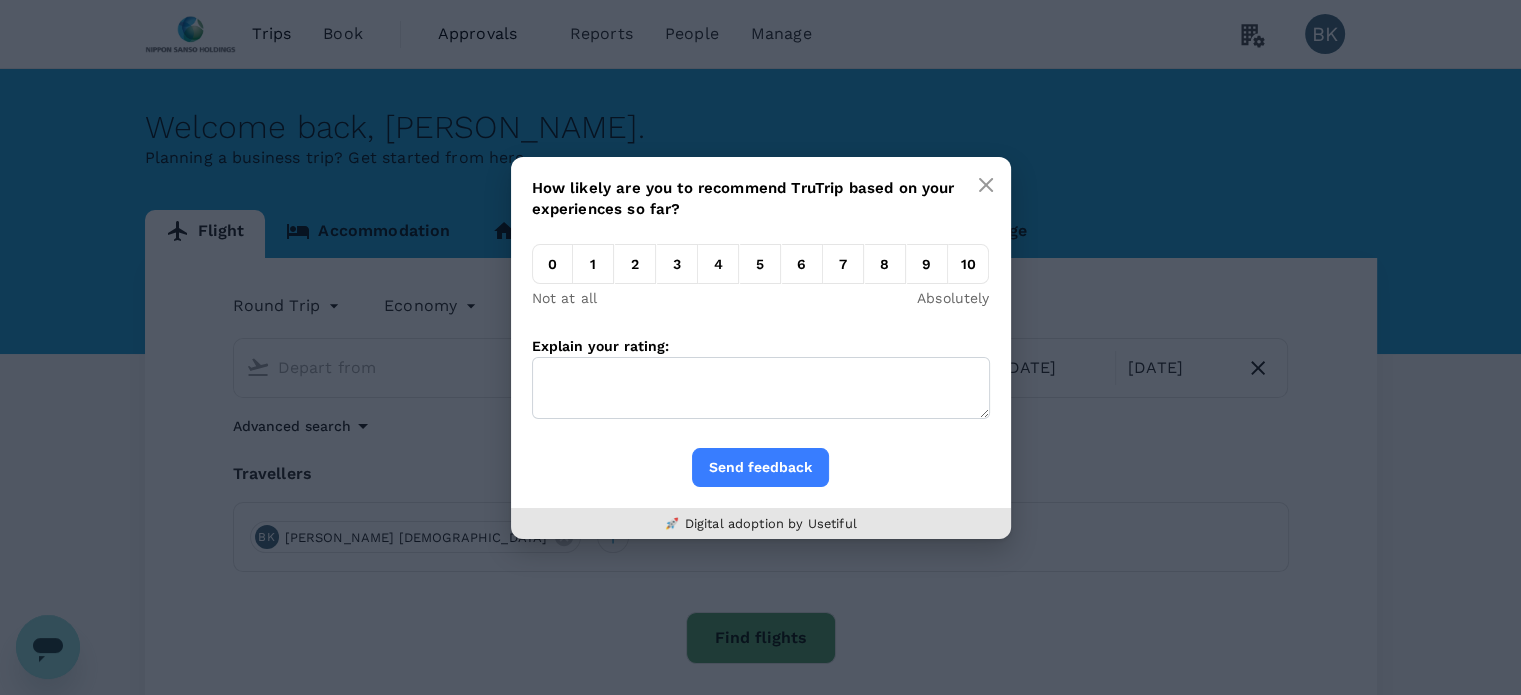 type on "[GEOGRAPHIC_DATA], [GEOGRAPHIC_DATA] (any)" 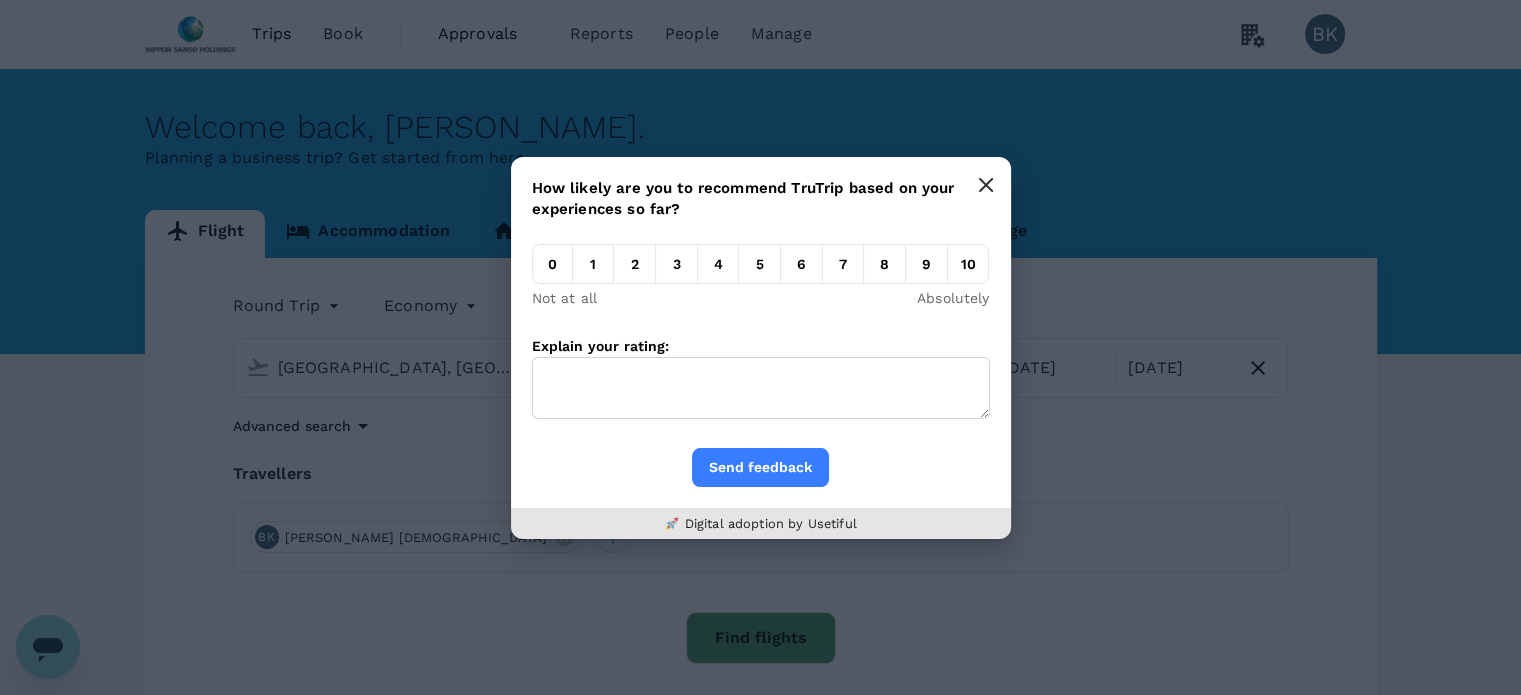 click 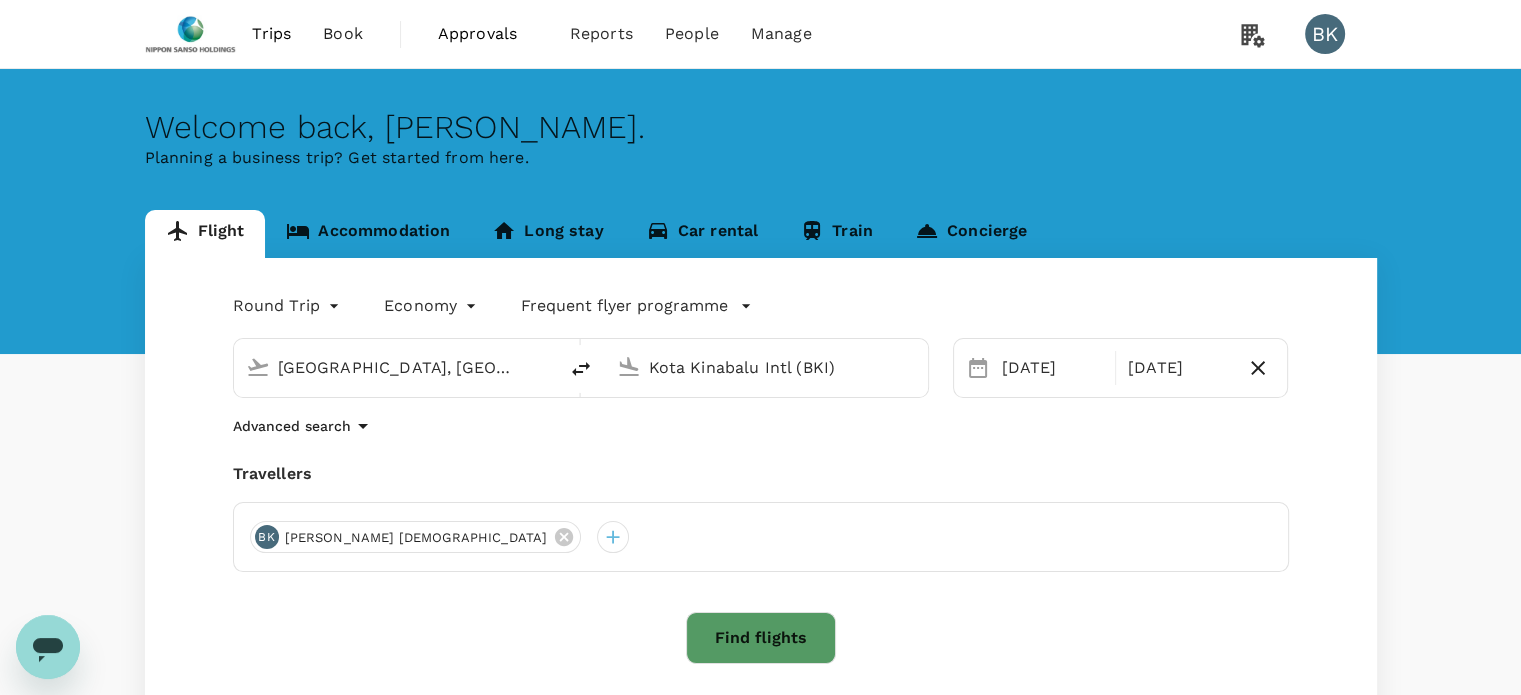 click on "Planning a business trip? Get started from here." at bounding box center [761, 158] 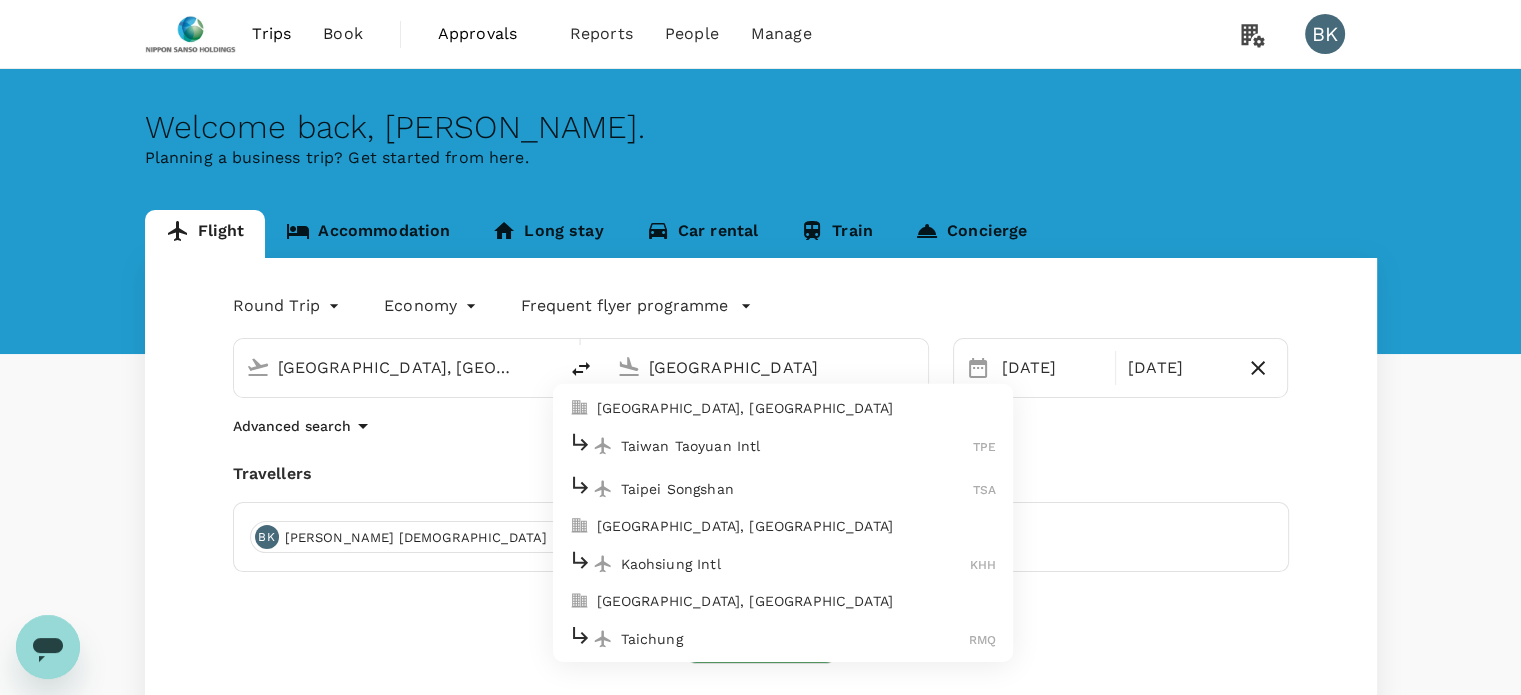 click on "Taiwan Taoyuan Intl" at bounding box center (797, 446) 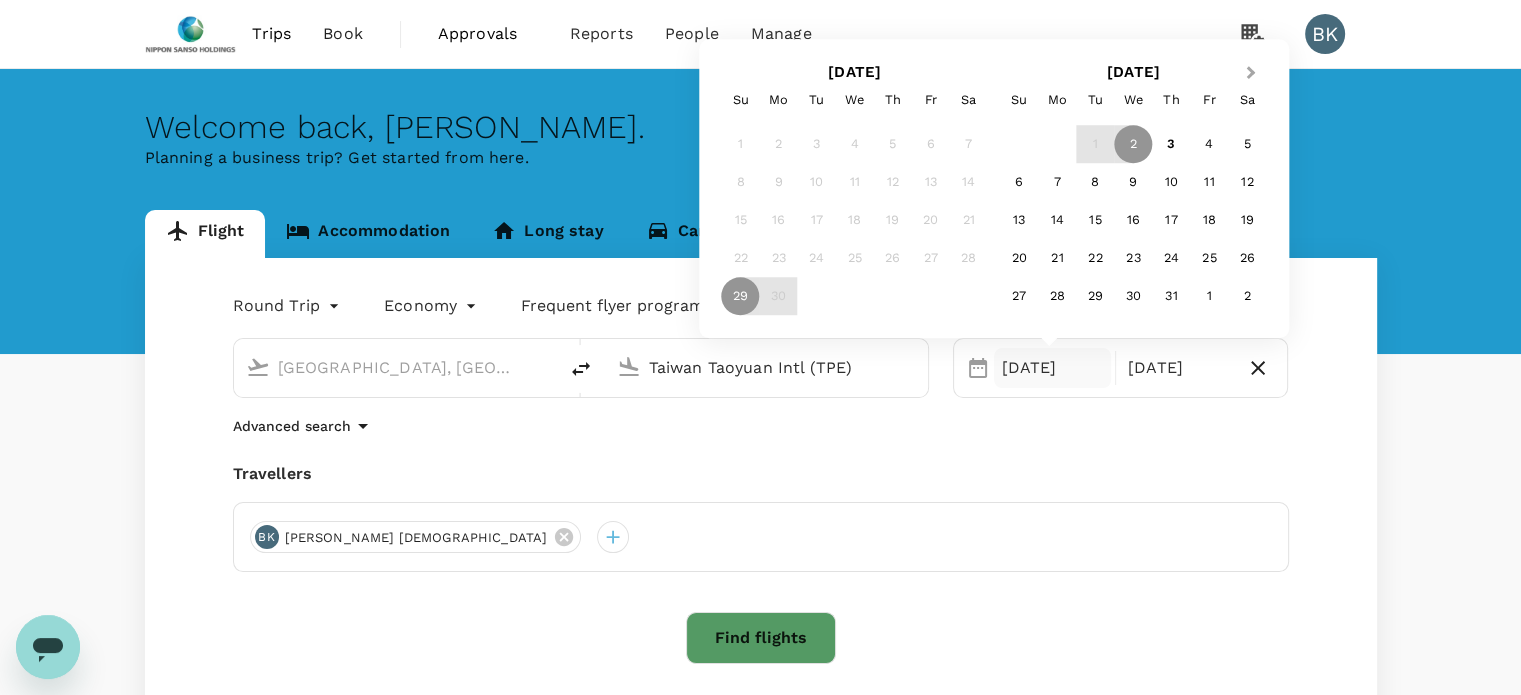 type on "Taiwan Taoyuan Intl (TPE)" 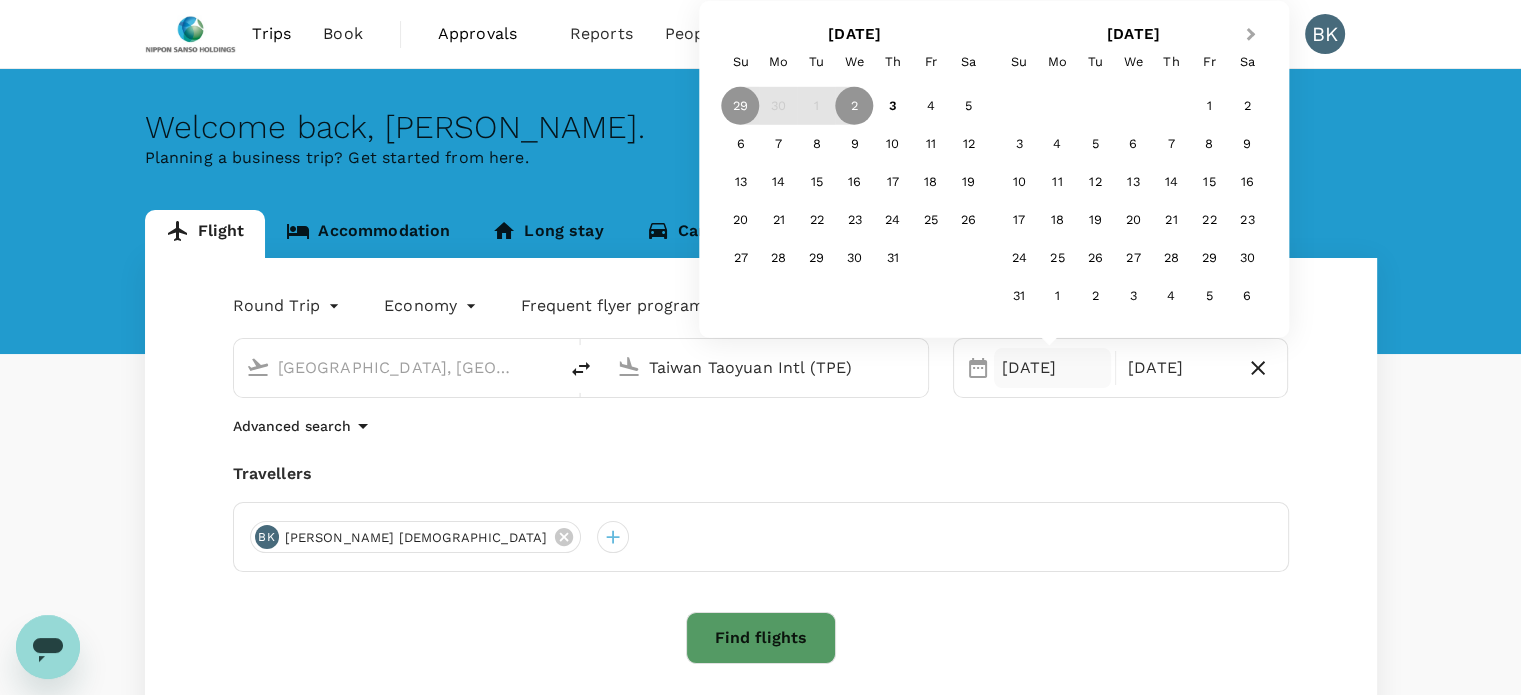 click on "Next Month" at bounding box center (1251, 34) 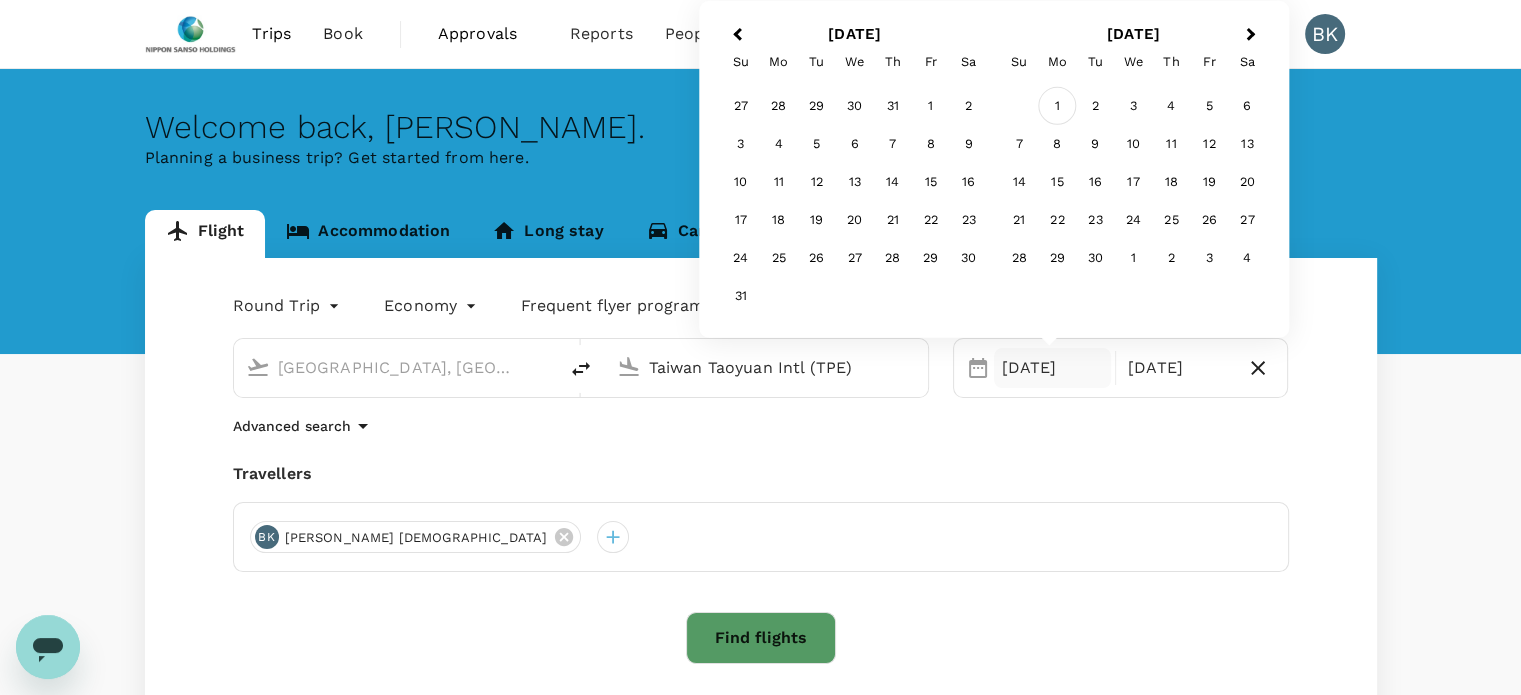 click on "1" at bounding box center [1057, 106] 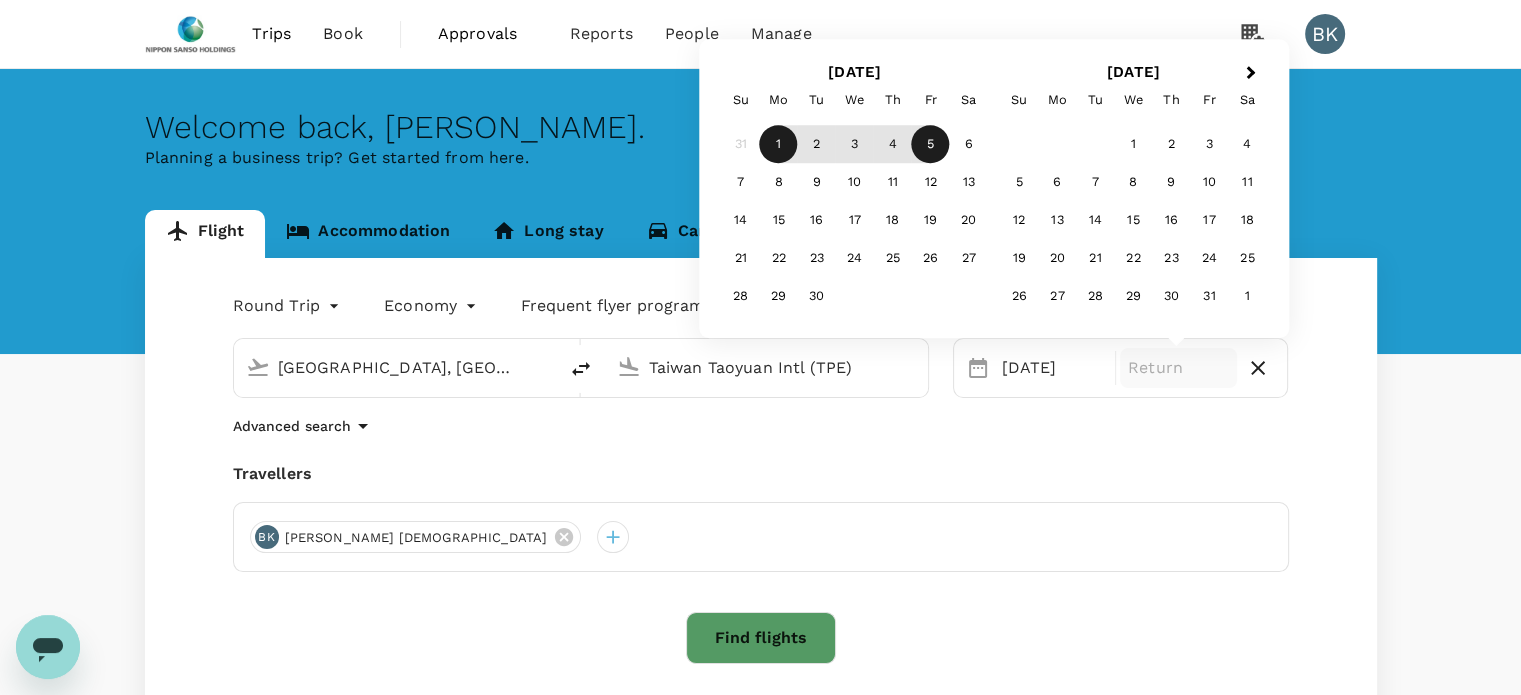 click on "5" at bounding box center [931, 145] 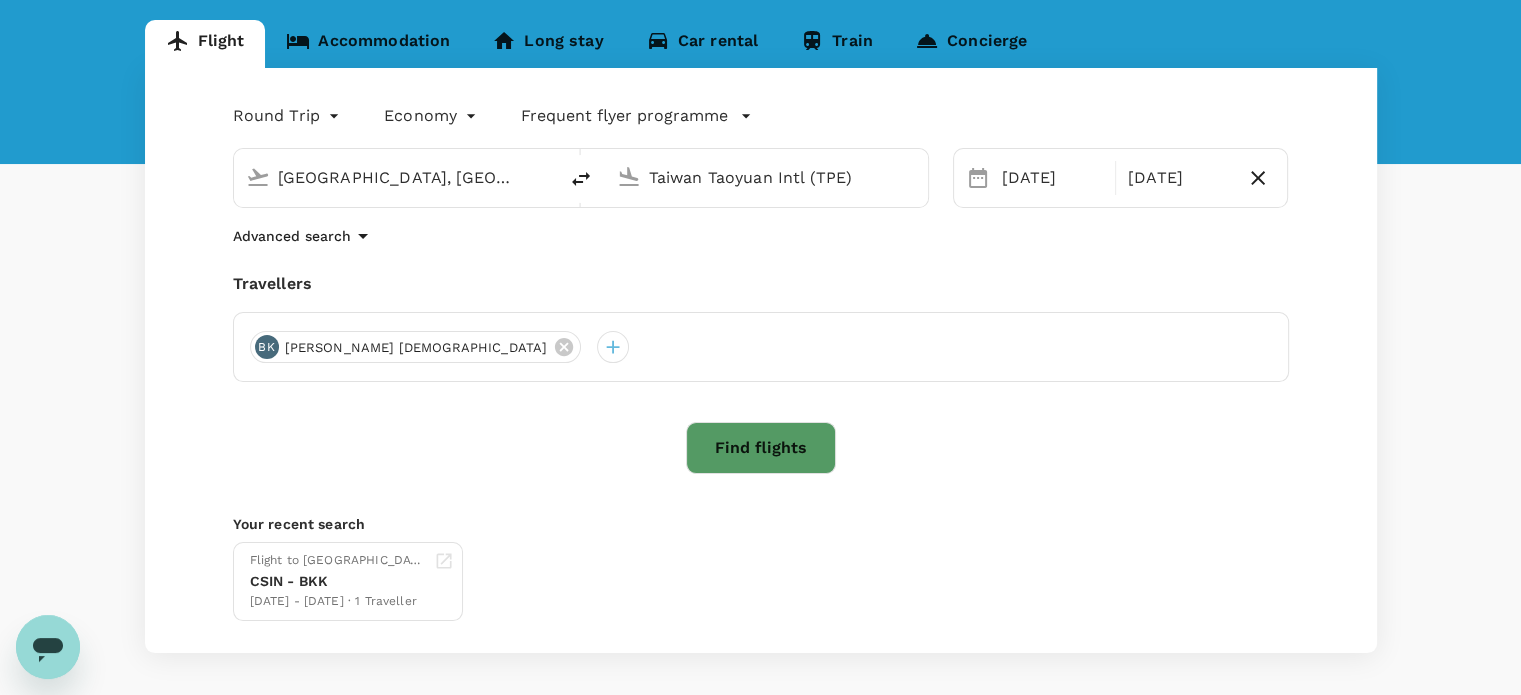 scroll, scrollTop: 200, scrollLeft: 0, axis: vertical 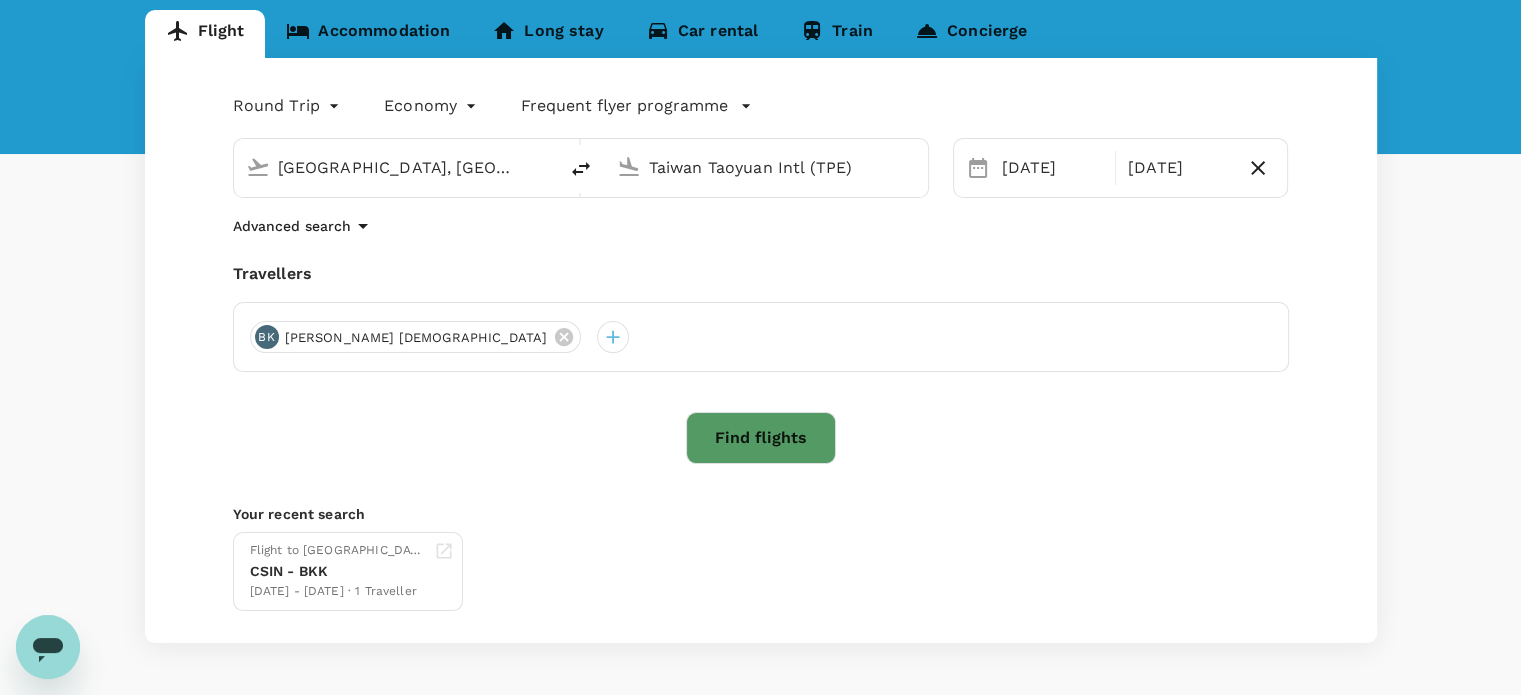 click on "Find flights" at bounding box center [761, 438] 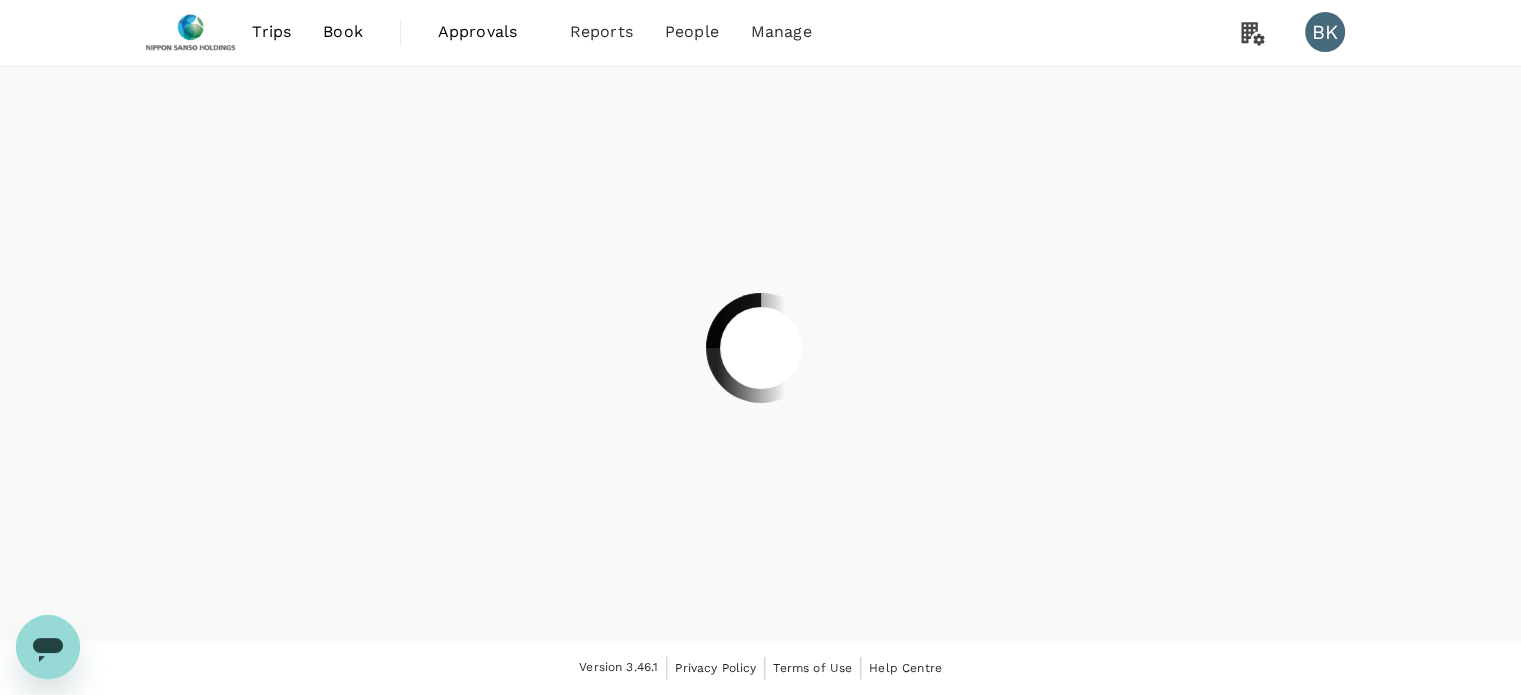 scroll, scrollTop: 0, scrollLeft: 0, axis: both 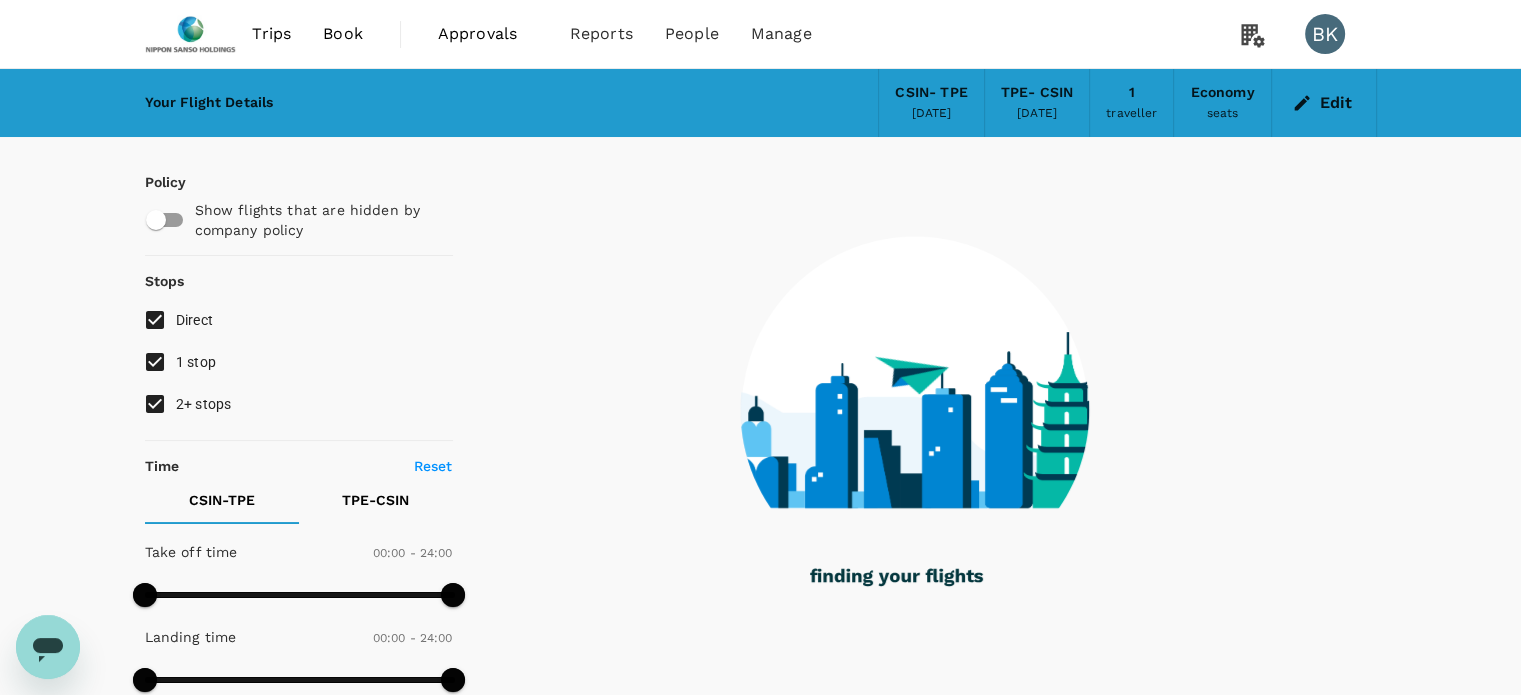 click on "1 stop" at bounding box center (155, 362) 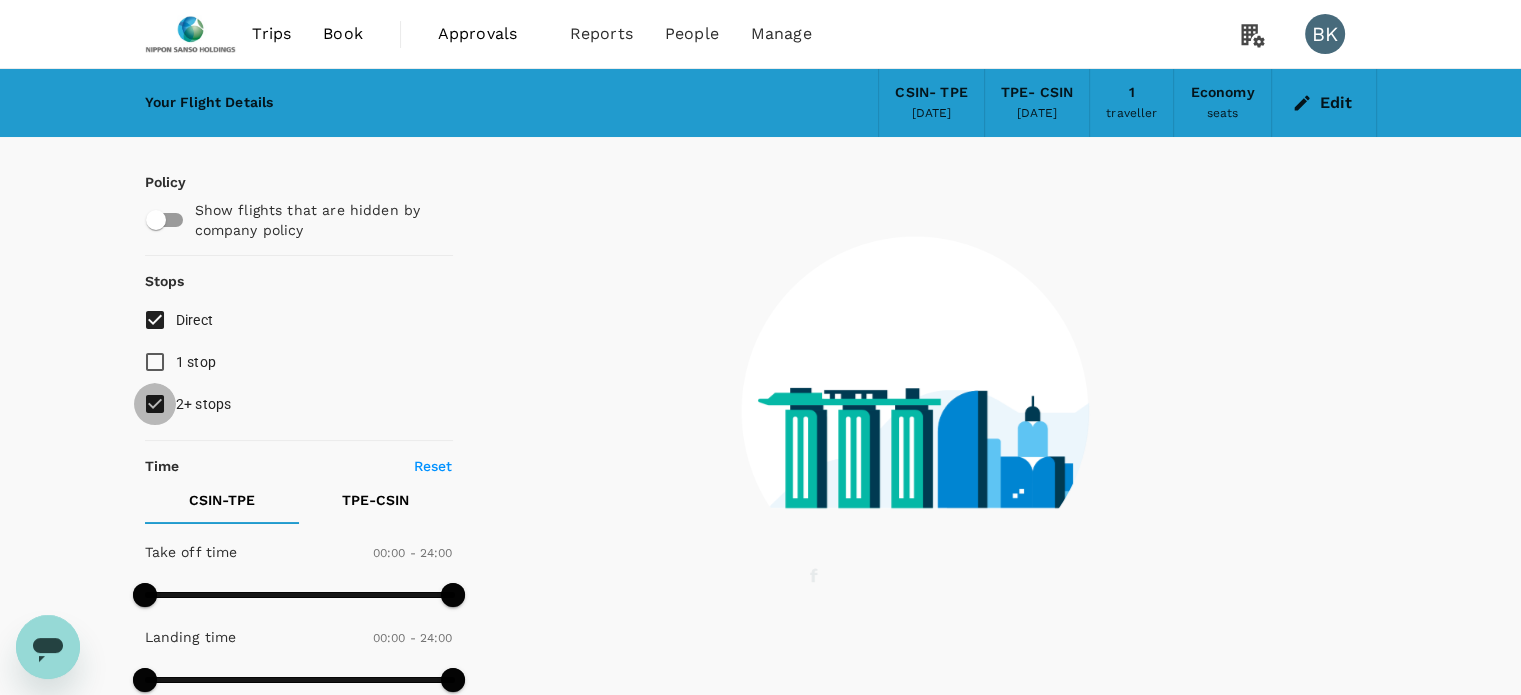 click on "2+ stops" at bounding box center (155, 404) 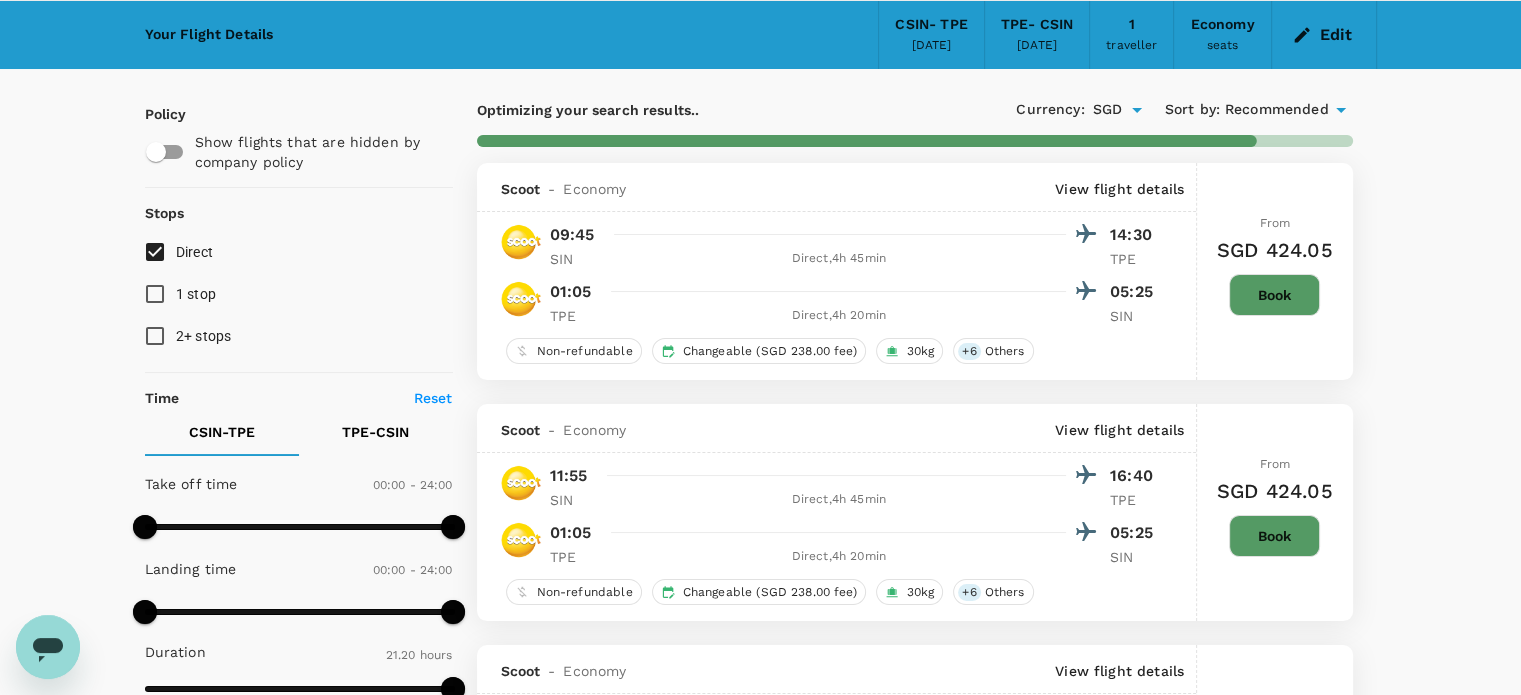 scroll, scrollTop: 0, scrollLeft: 0, axis: both 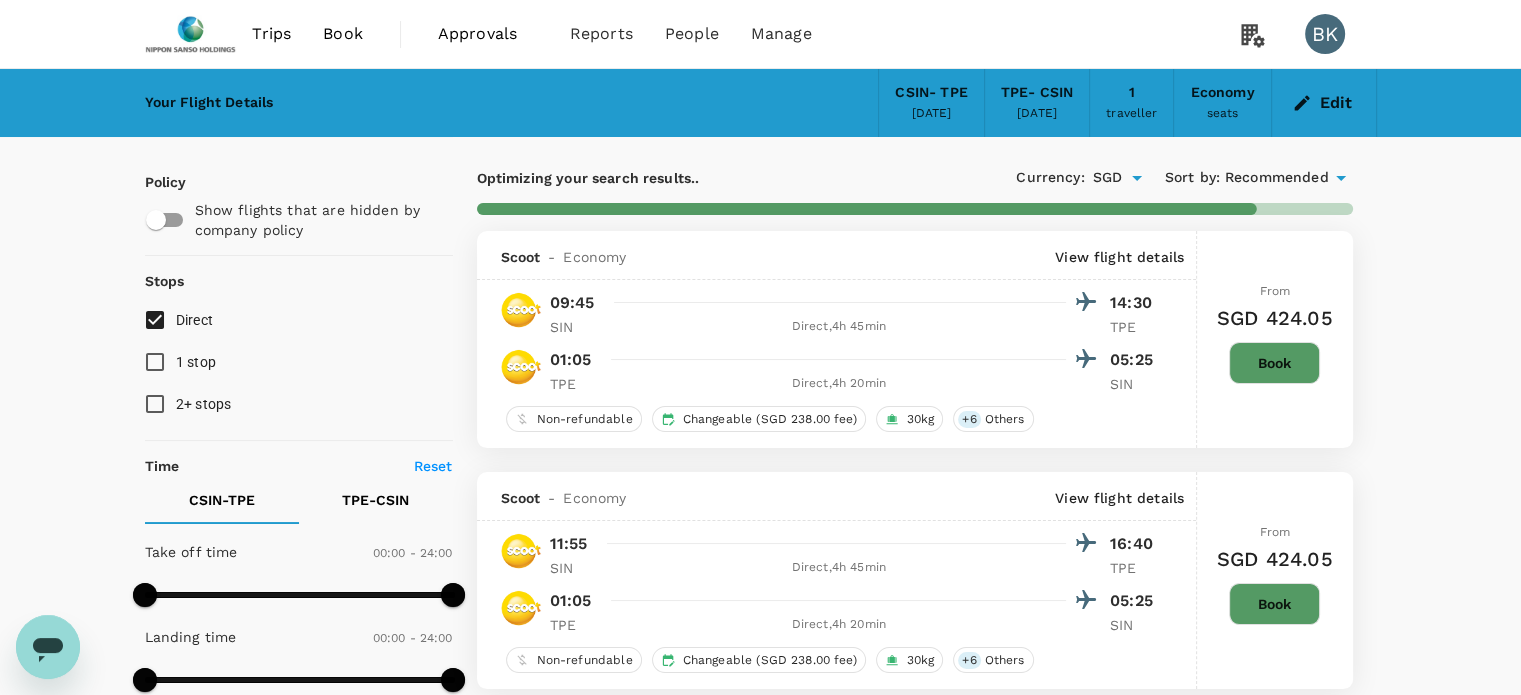 type on "1390" 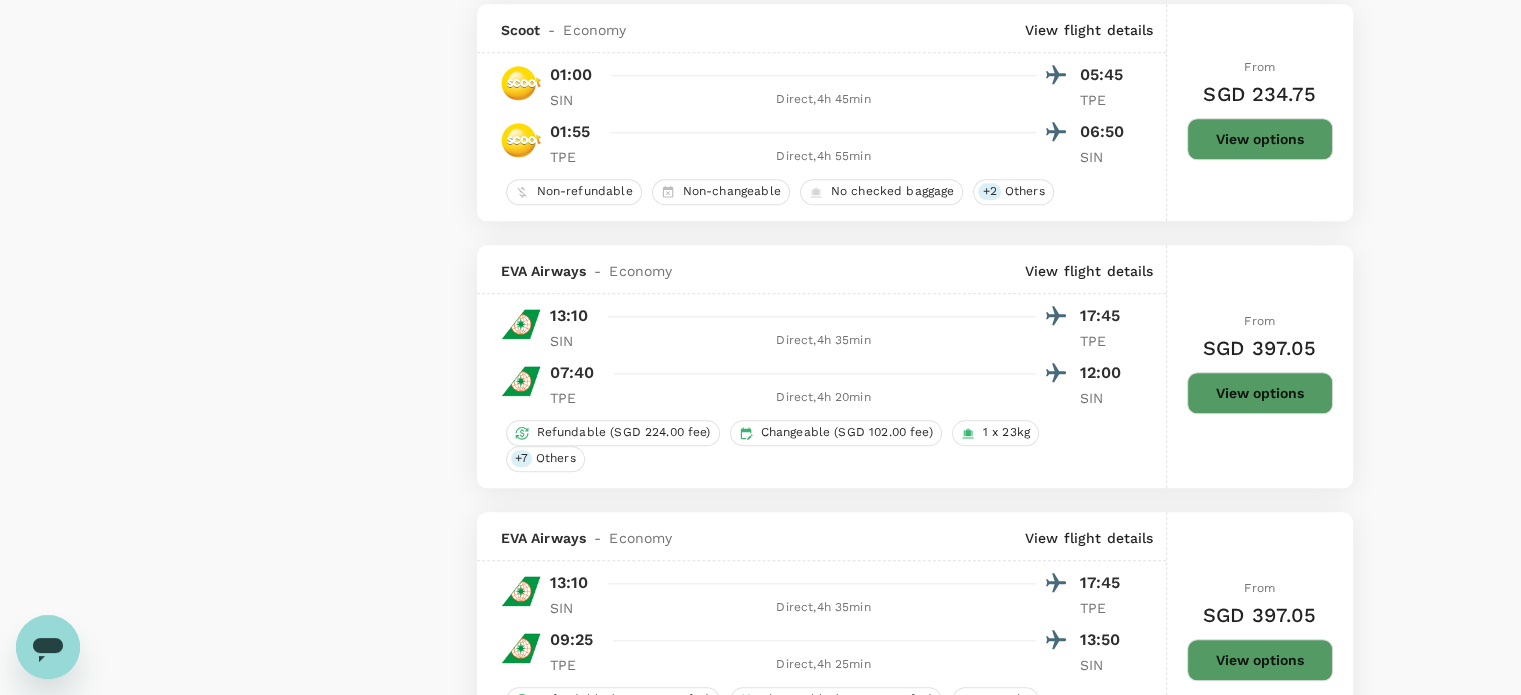 scroll, scrollTop: 1436, scrollLeft: 0, axis: vertical 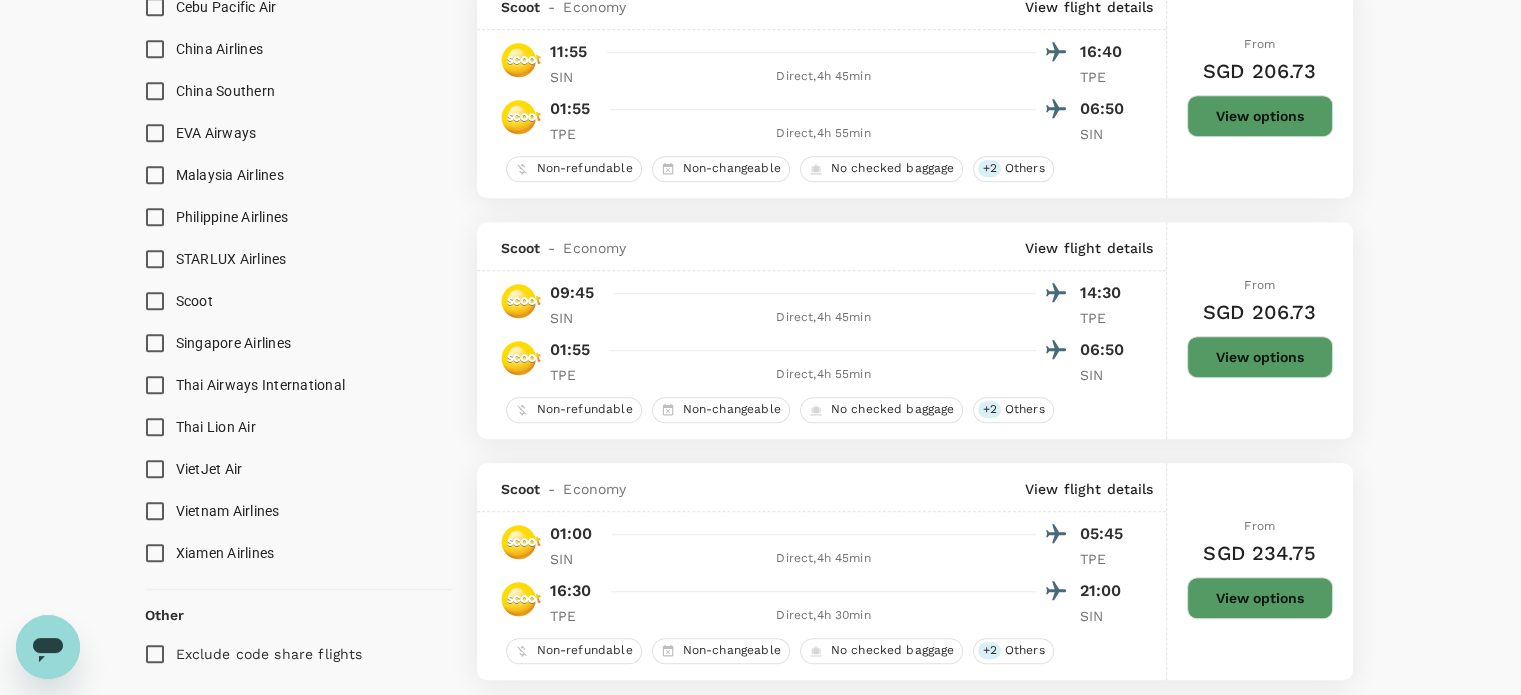 click on "Singapore Airlines" at bounding box center [155, 343] 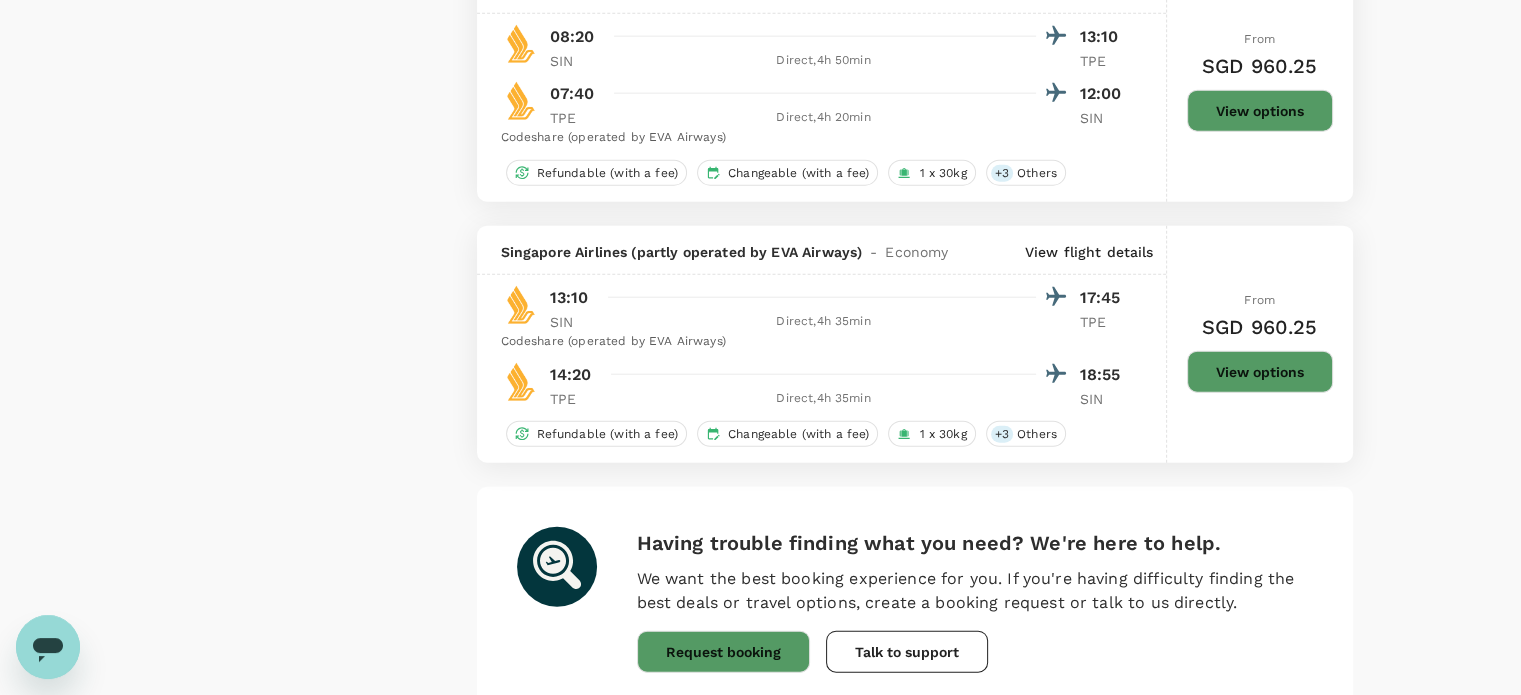 scroll, scrollTop: 4900, scrollLeft: 0, axis: vertical 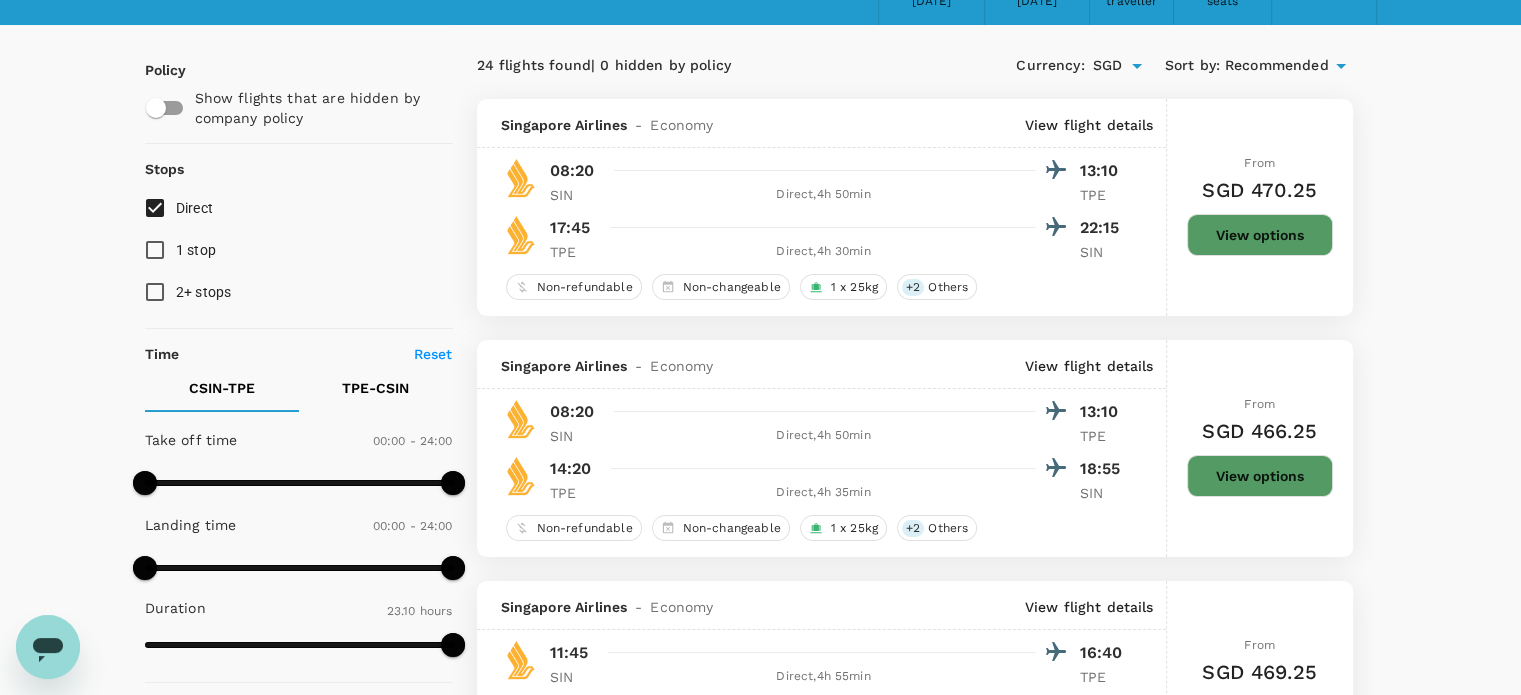 click on "Your Flight Details CSIN  -   TPE [DATE] TPE  -   CSIN [DATE] 1 traveller Economy seats Edit Policy Show flights that are hidden by company policy Stops Direct 1 stop 2+ stops Time Reset CSIN - TPE TPE - CSIN Take off time 00:00 - 24:00 Landing time 00:00 - 24:00 Duration 23.10 hours Take off time 00:00 - 24:00 Landing time 00:00 - 24:00 Duration 23.15 hours Business trip essentials Clear all Cabin baggage Checked baggage Flexible to change Refundable Free seat selection Complimentary drinks and meal Cabin class Change Economy Only economy Mix with premium-economy Mix with business Airlines Clear all Batik Air Malaysia Cathay Pacific Airways Cebu Pacific Air China Airlines China Southern EVA Airways Malaysia Airlines Philippine Airlines STARLUX Airlines Scoot Singapore Airlines Thai Airways International Thai Lion Air VietJet Air Vietnam Airlines Xiamen Airlines Other Exclude code share flights 24   flights found  |   0   hidden by policy Currency :  SGD Sort by :  Recommended [GEOGRAPHIC_DATA] Airlines" at bounding box center [760, 2763] 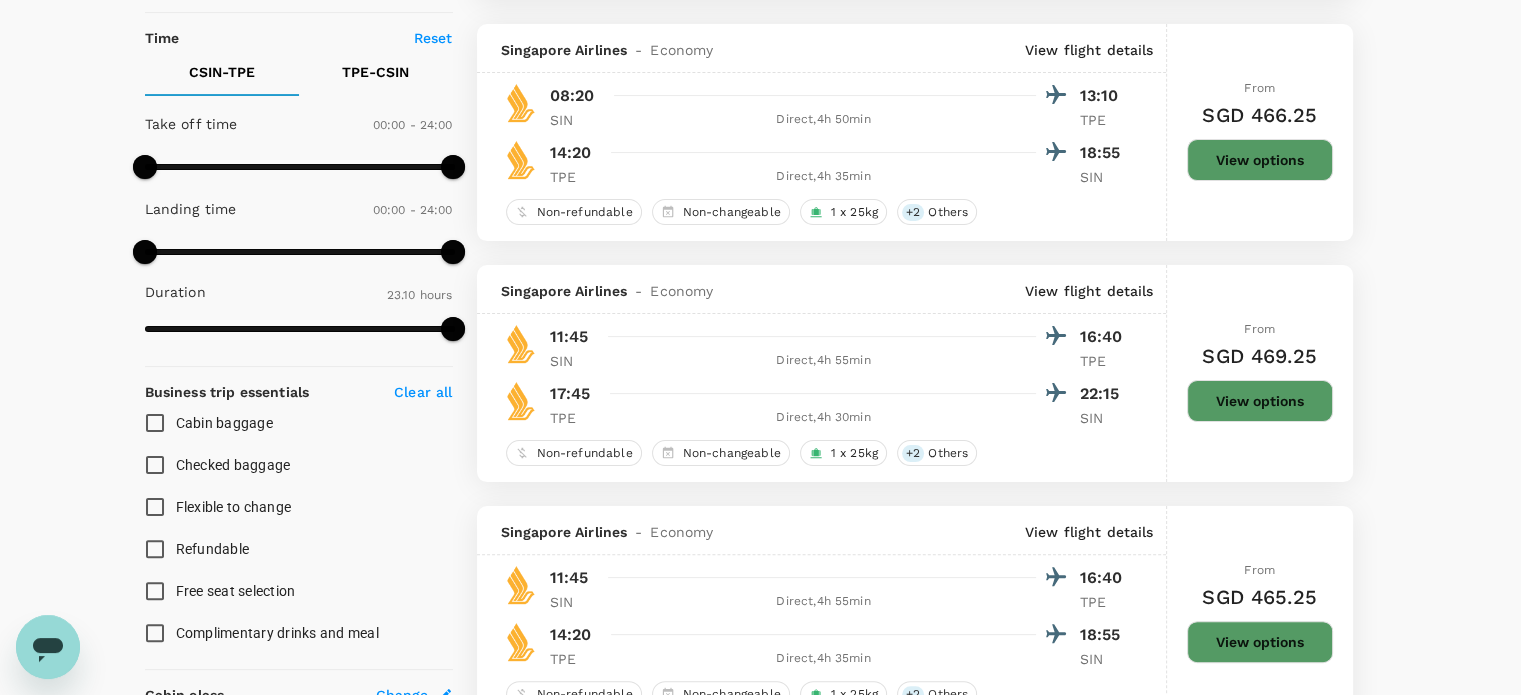 scroll, scrollTop: 435, scrollLeft: 0, axis: vertical 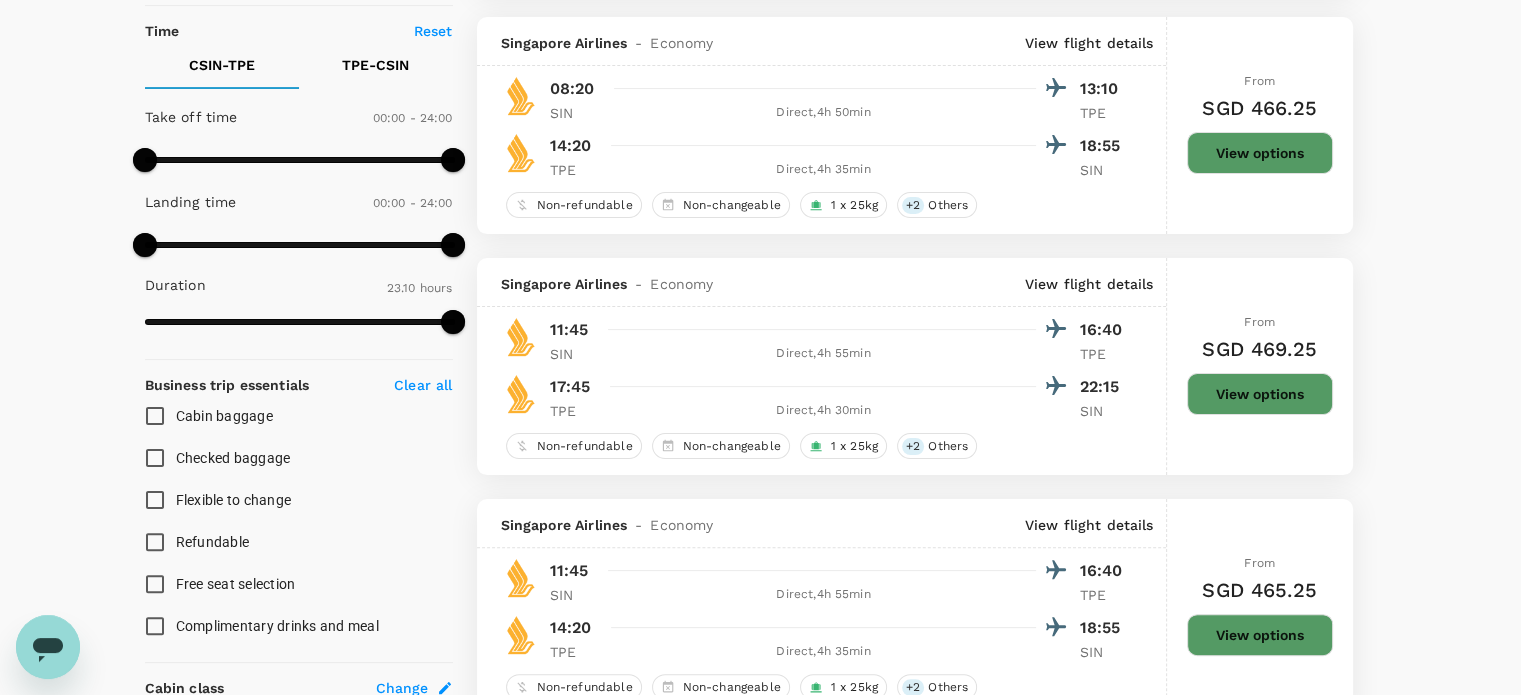 click on "View options" at bounding box center [1260, 394] 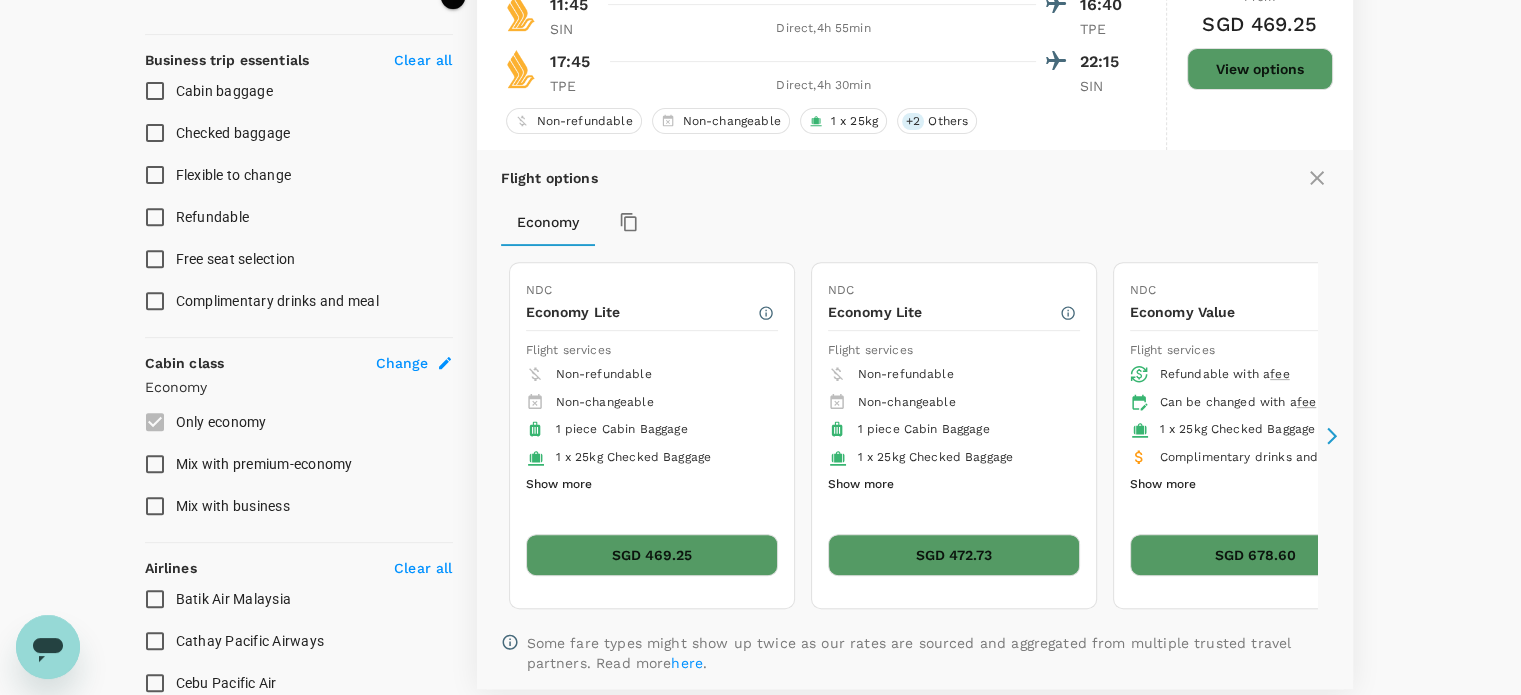 scroll, scrollTop: 794, scrollLeft: 0, axis: vertical 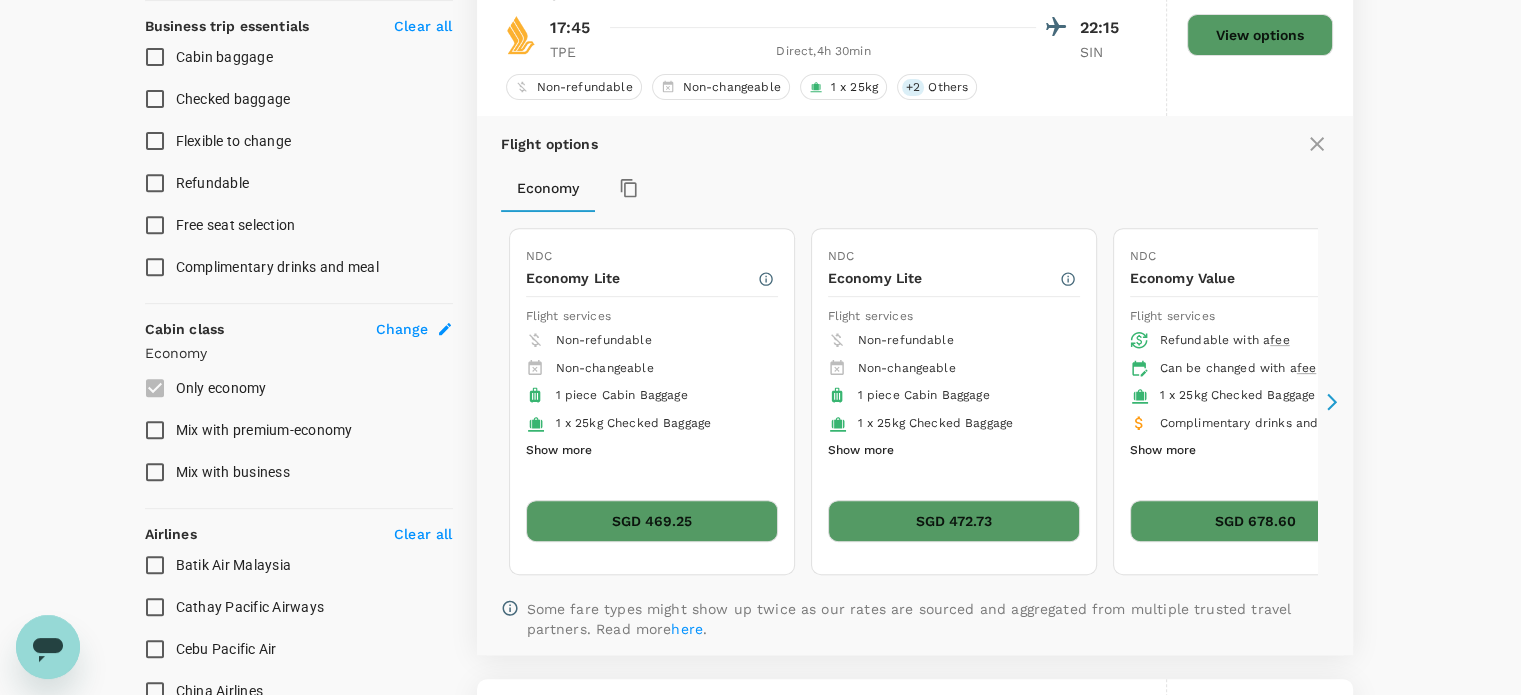click on "Show more" at bounding box center (559, 451) 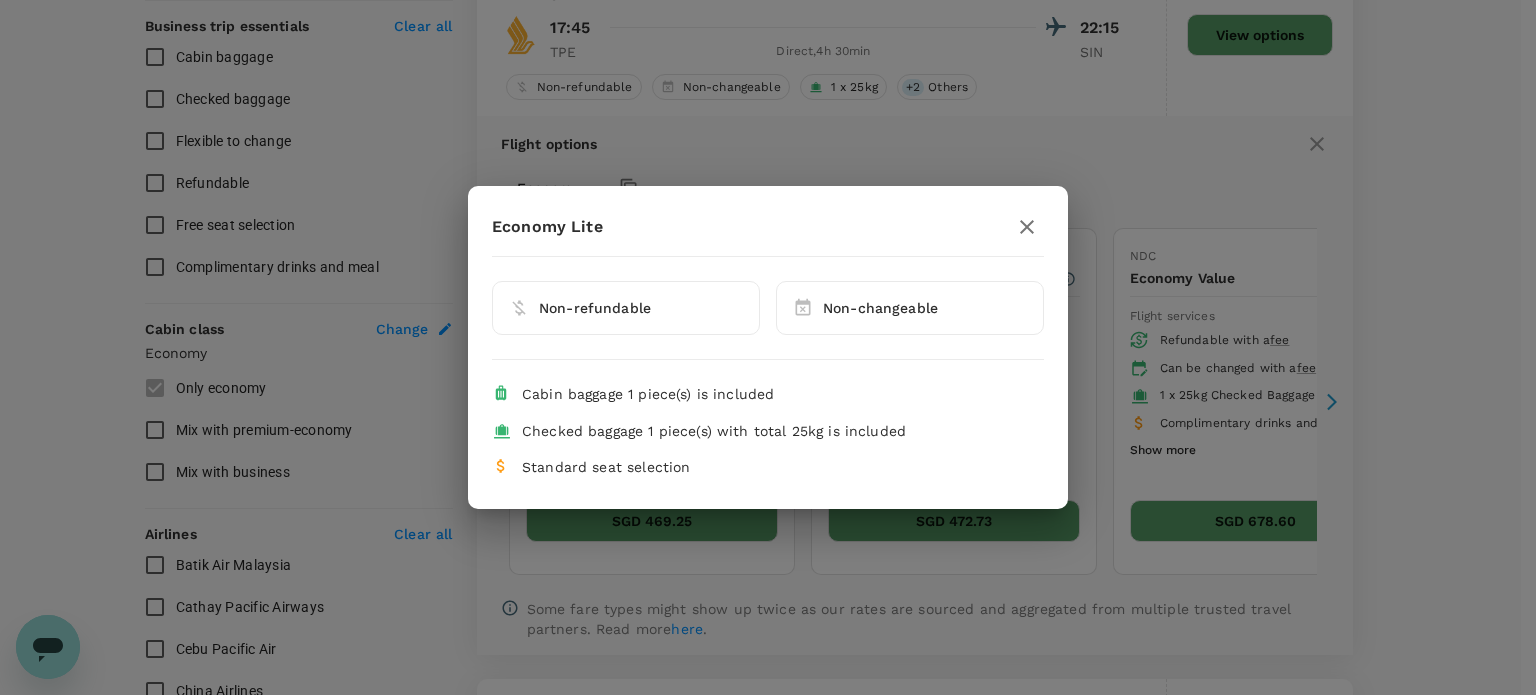 click 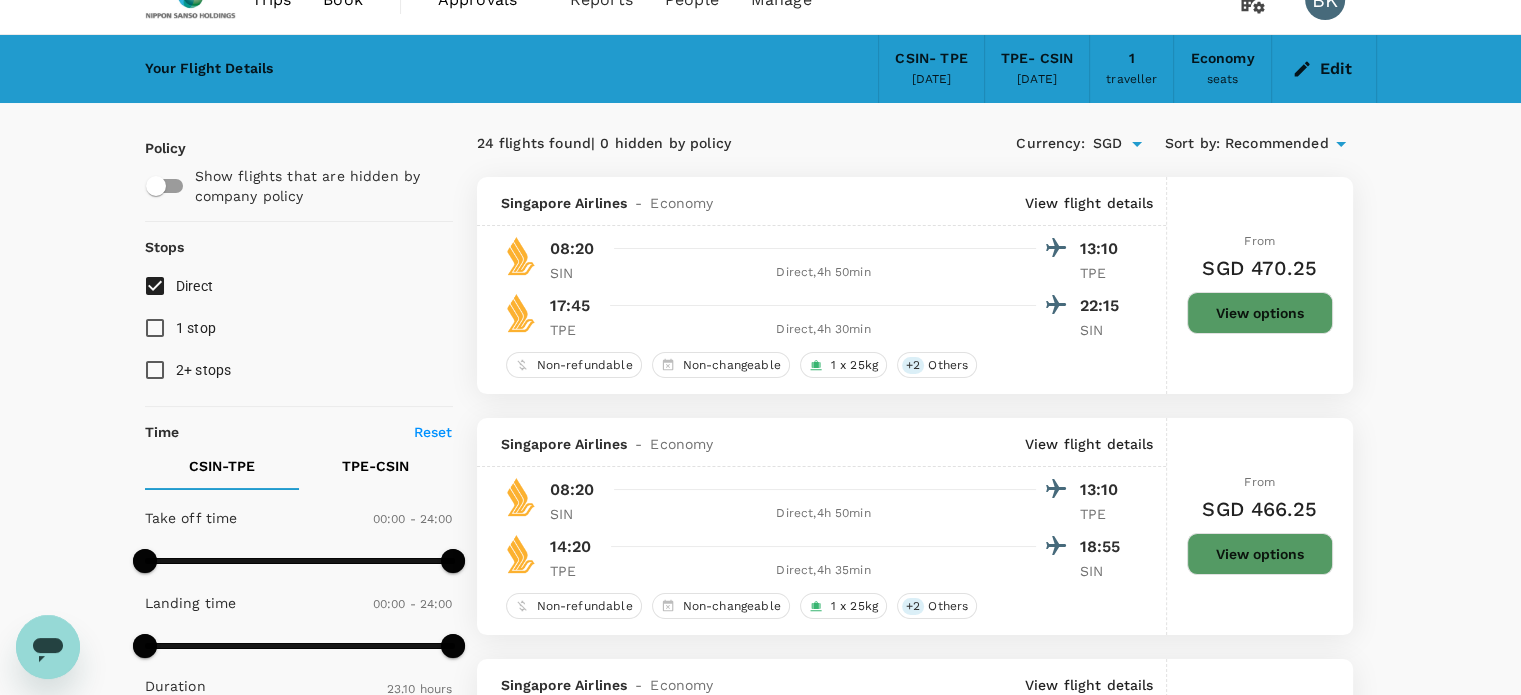 scroll, scrollTop: 0, scrollLeft: 0, axis: both 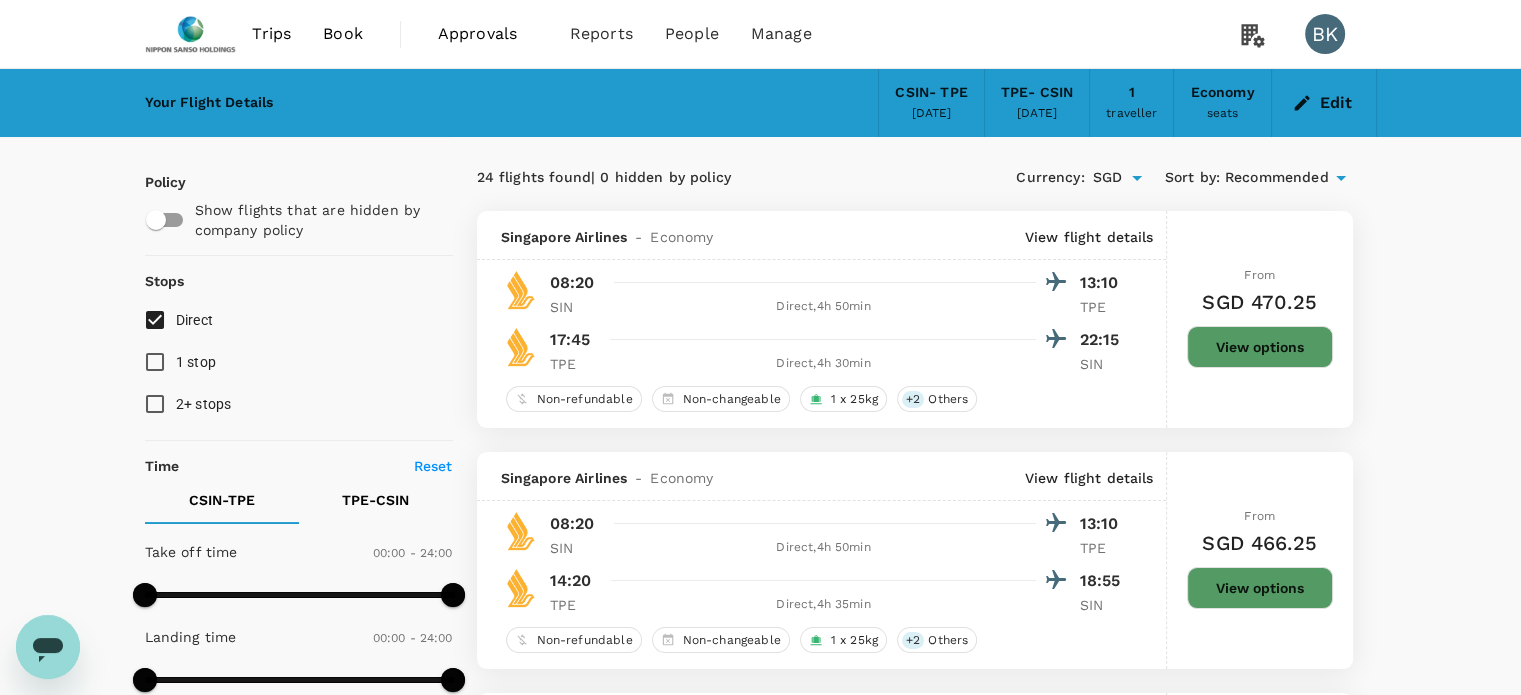 click on "24   flights found  |   0   hidden by policy" at bounding box center (696, 178) 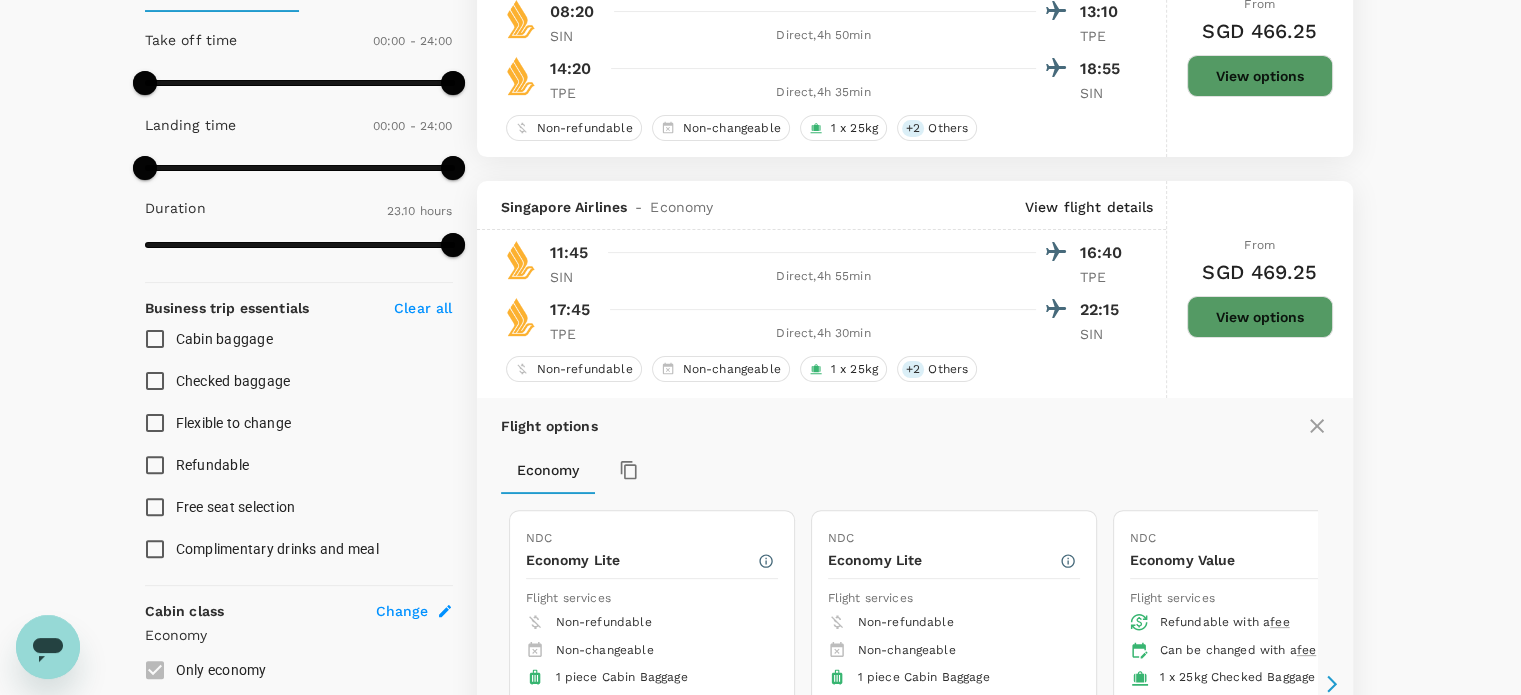 scroll, scrollTop: 300, scrollLeft: 0, axis: vertical 